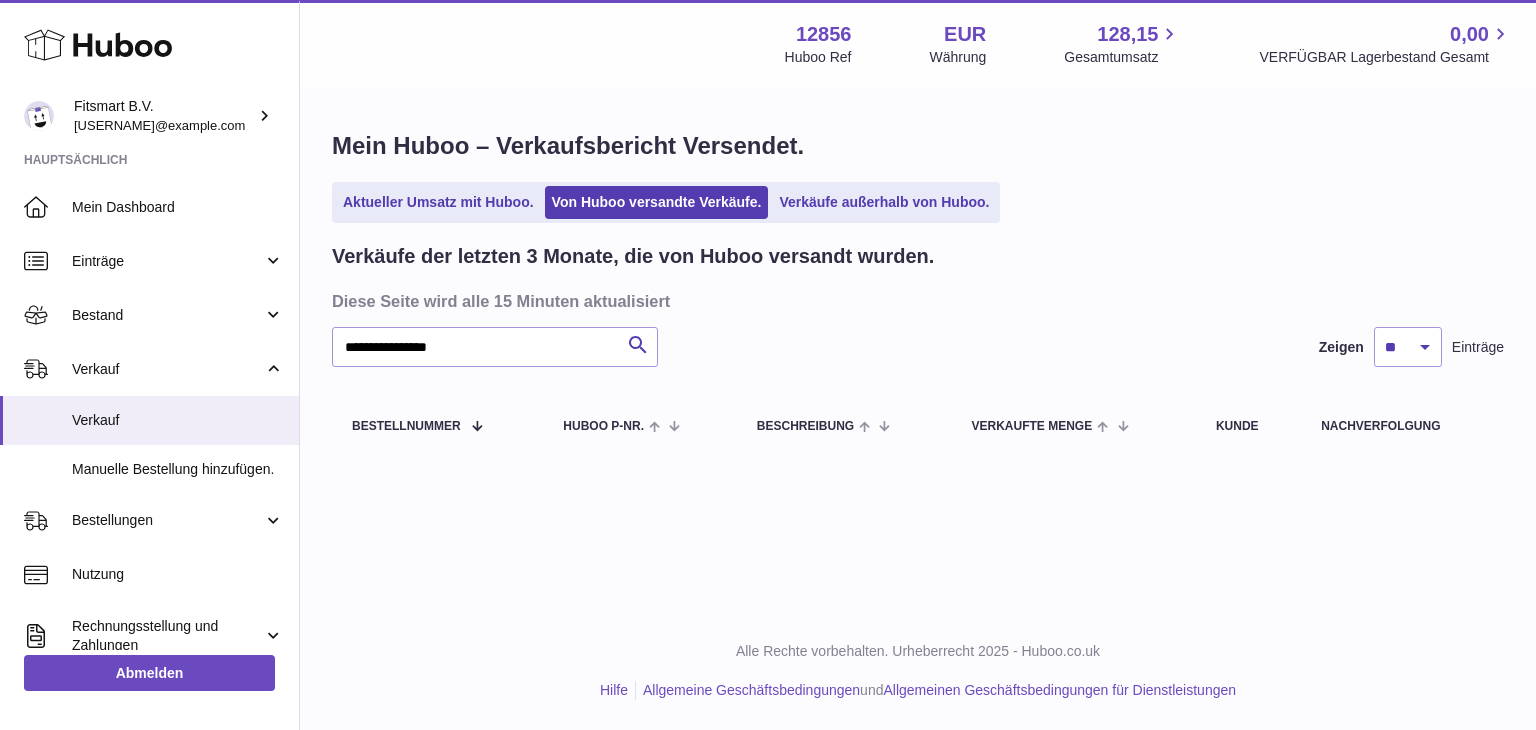 scroll, scrollTop: 0, scrollLeft: 0, axis: both 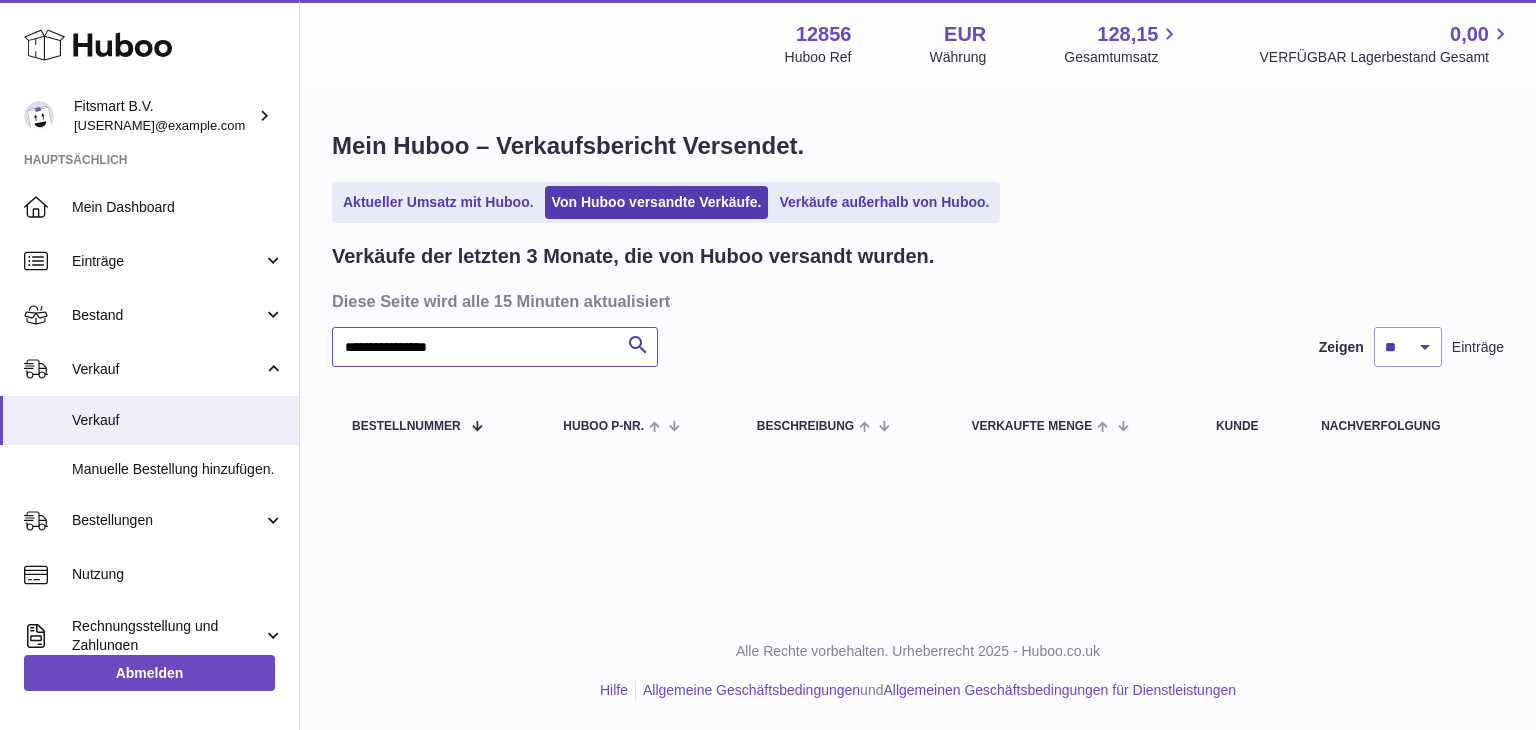 click on "**********" at bounding box center (495, 347) 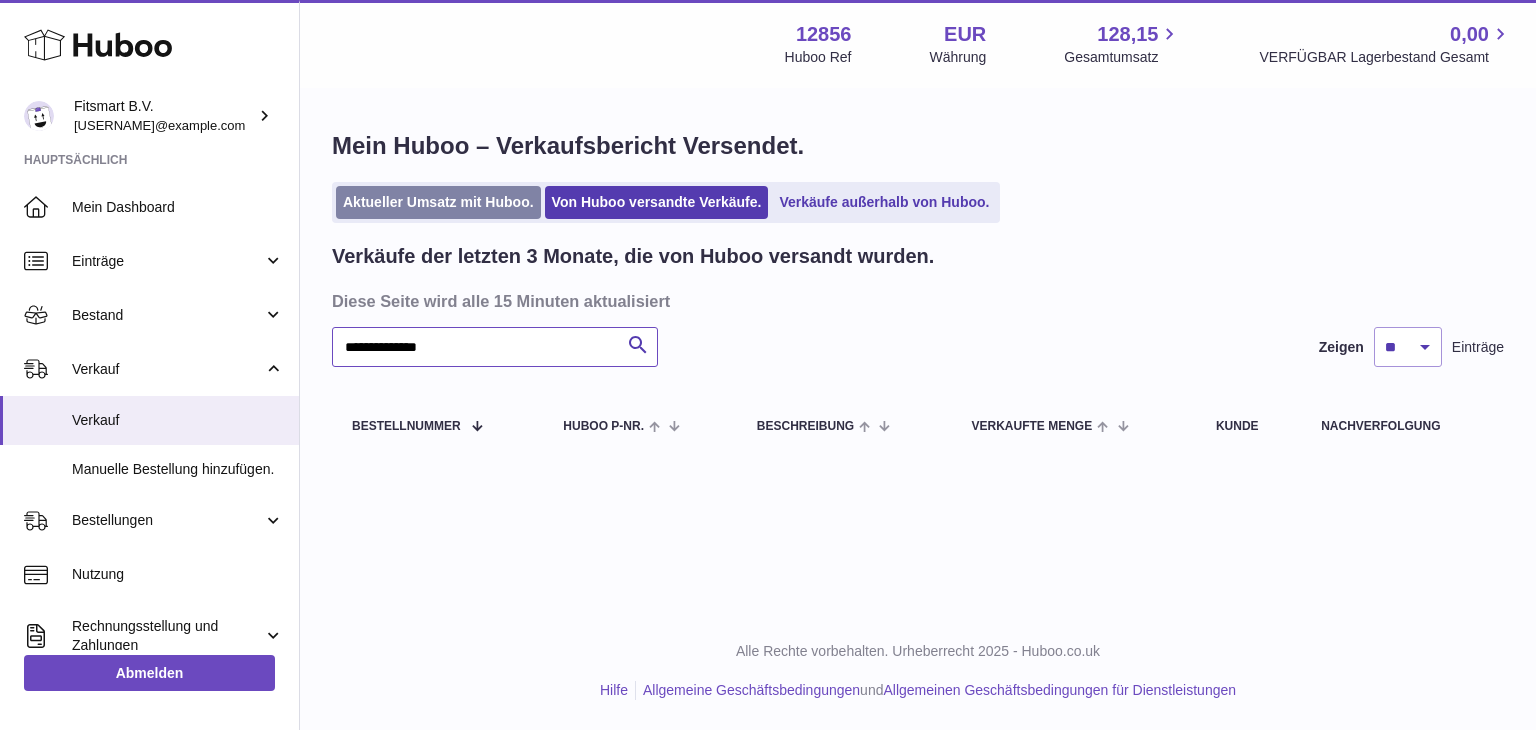 type on "**********" 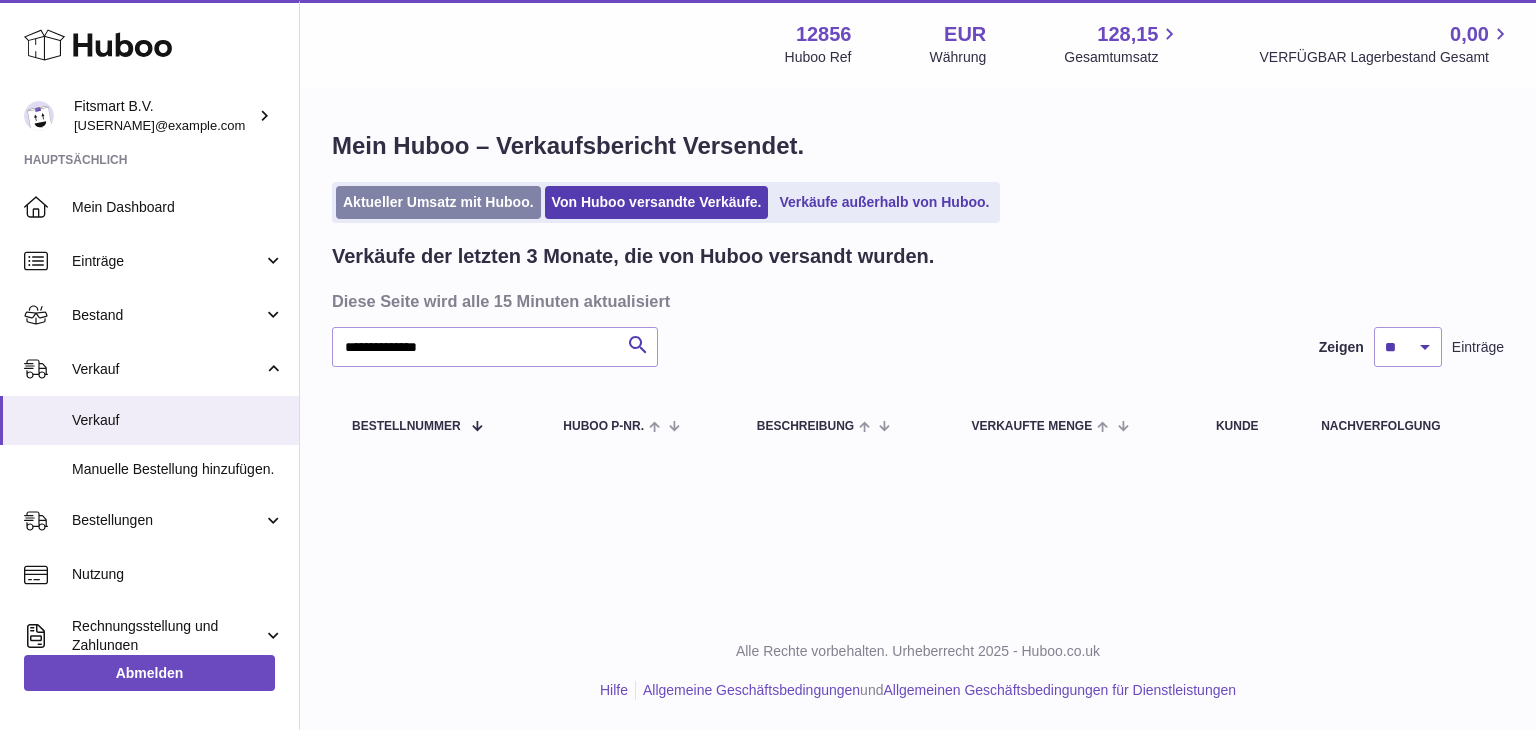 click on "Aktueller Umsatz mit Huboo." at bounding box center (438, 202) 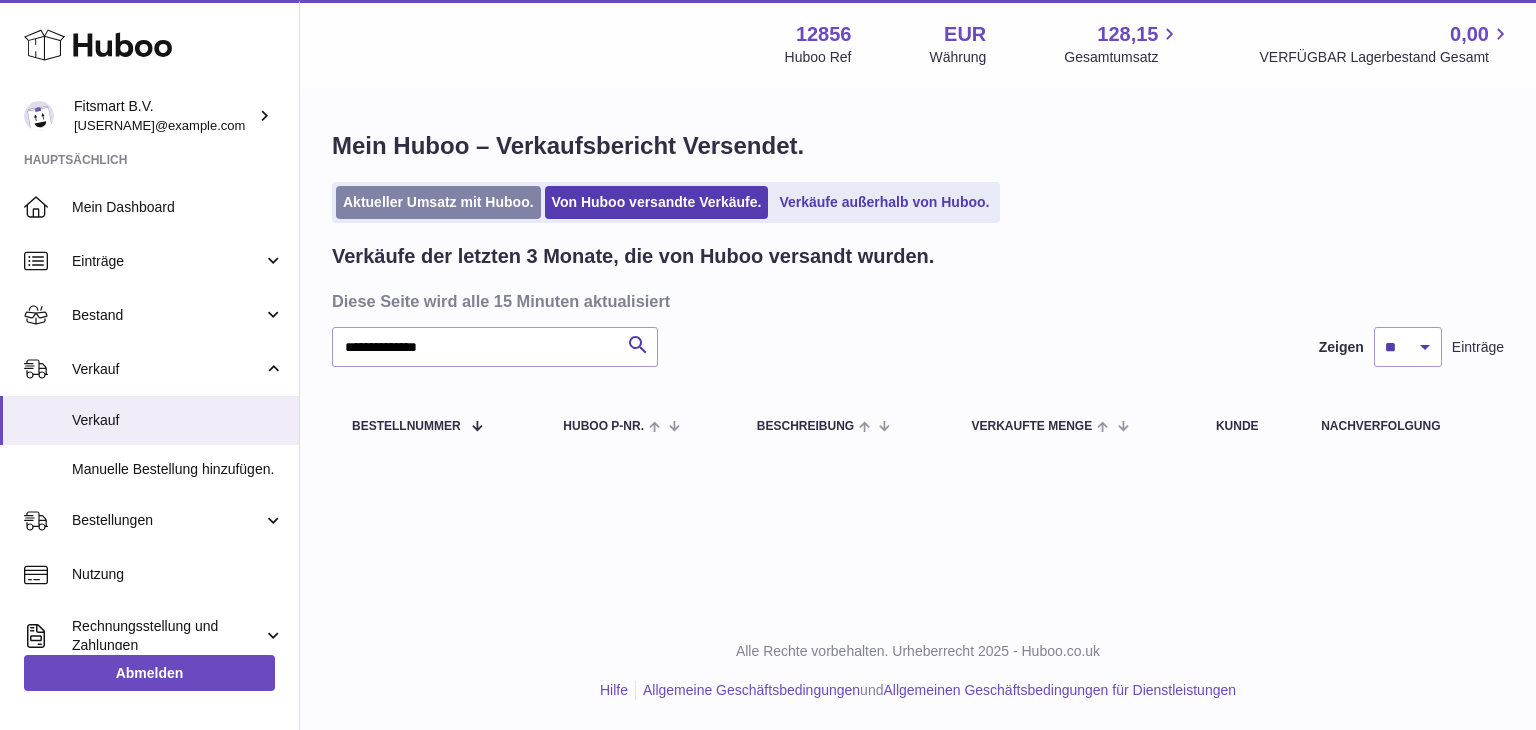 click on "Aktueller Umsatz mit Huboo." at bounding box center [438, 202] 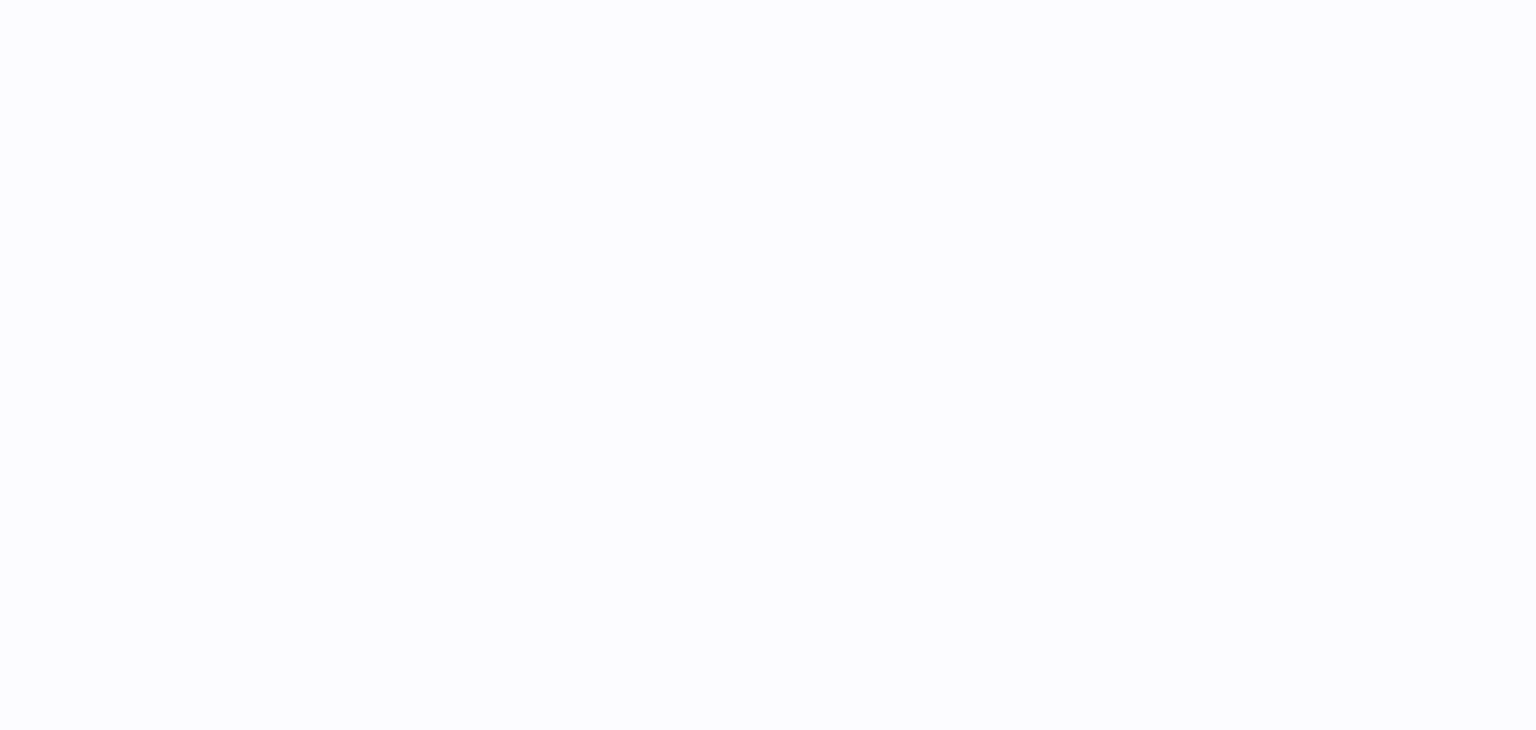 scroll, scrollTop: 0, scrollLeft: 0, axis: both 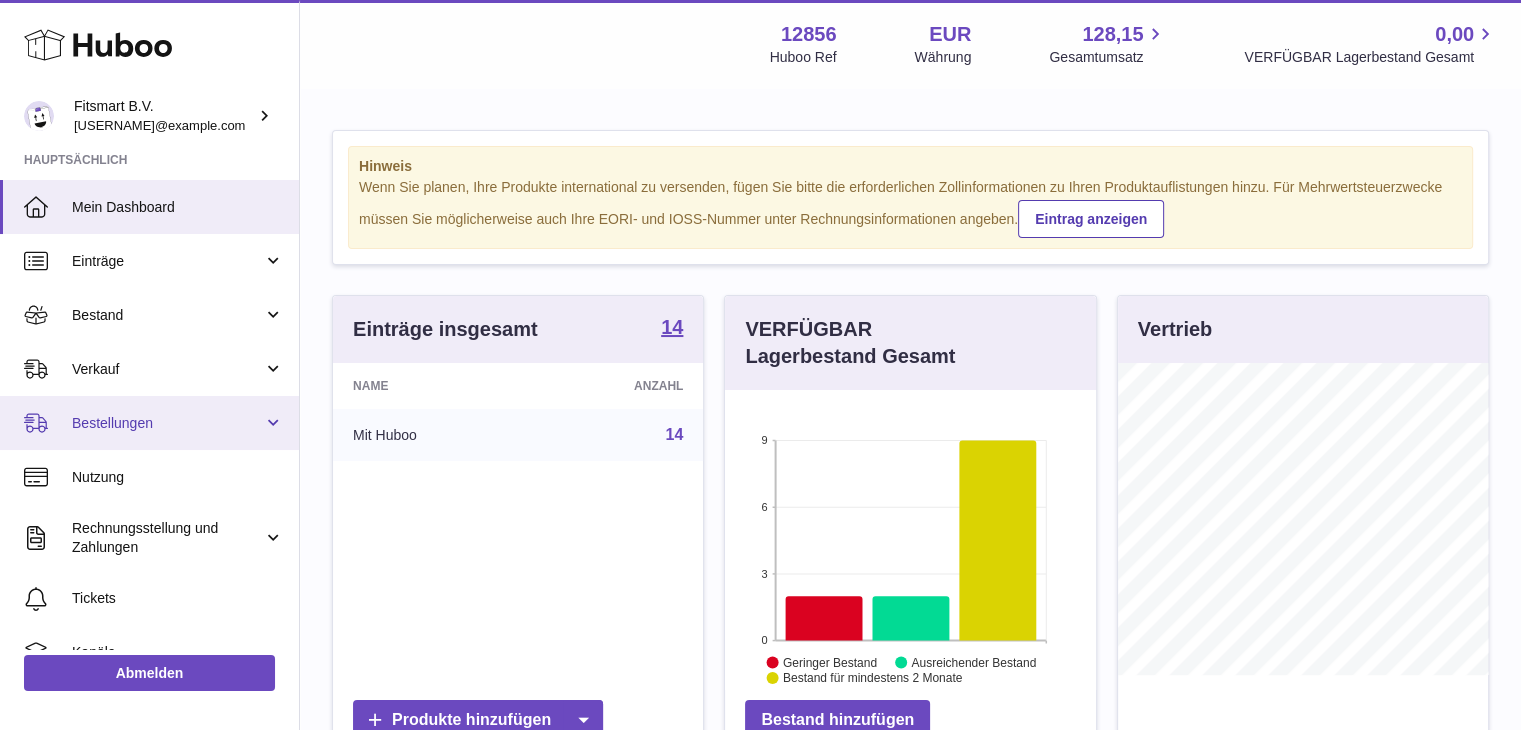 click on "Bestellungen" at bounding box center (167, 423) 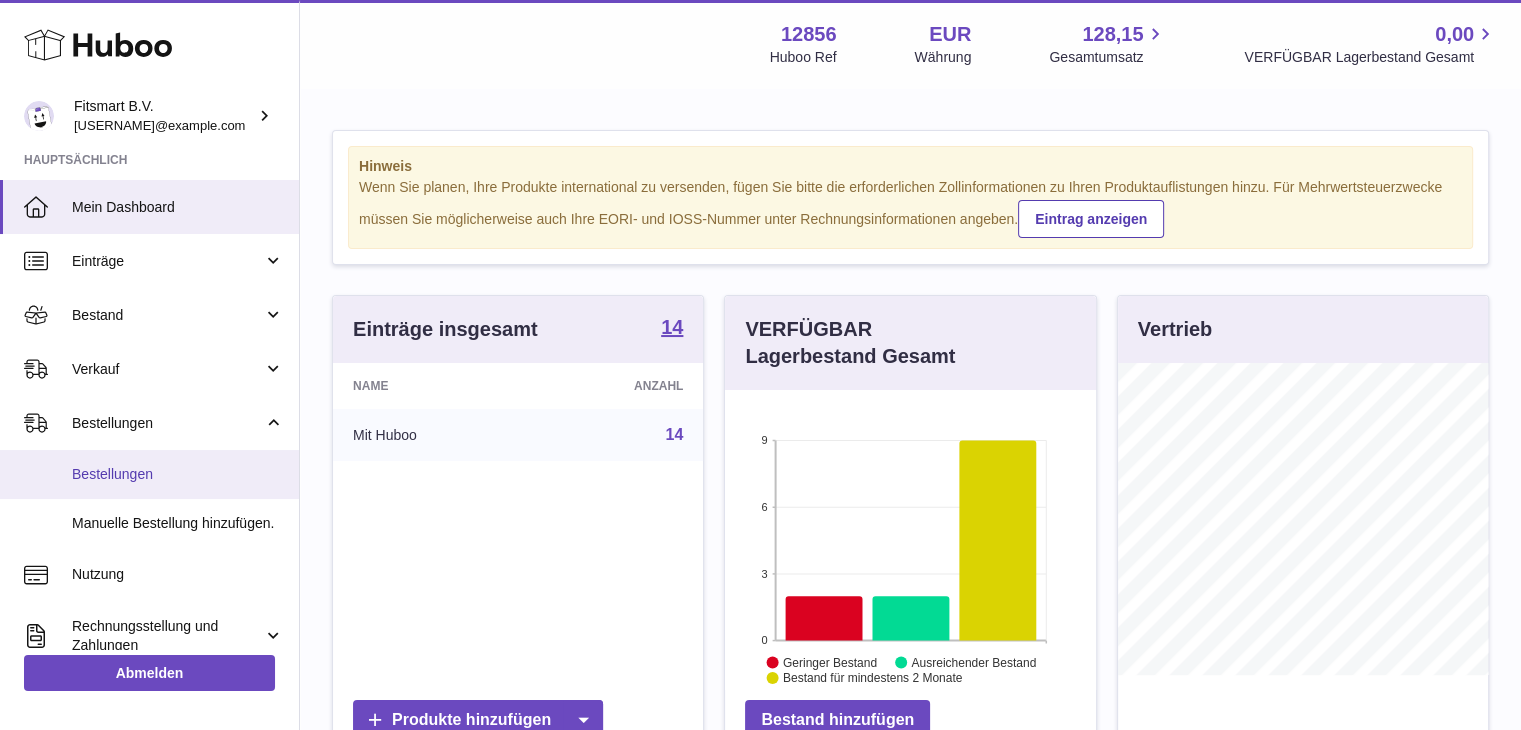 click on "Bestellungen" at bounding box center (178, 474) 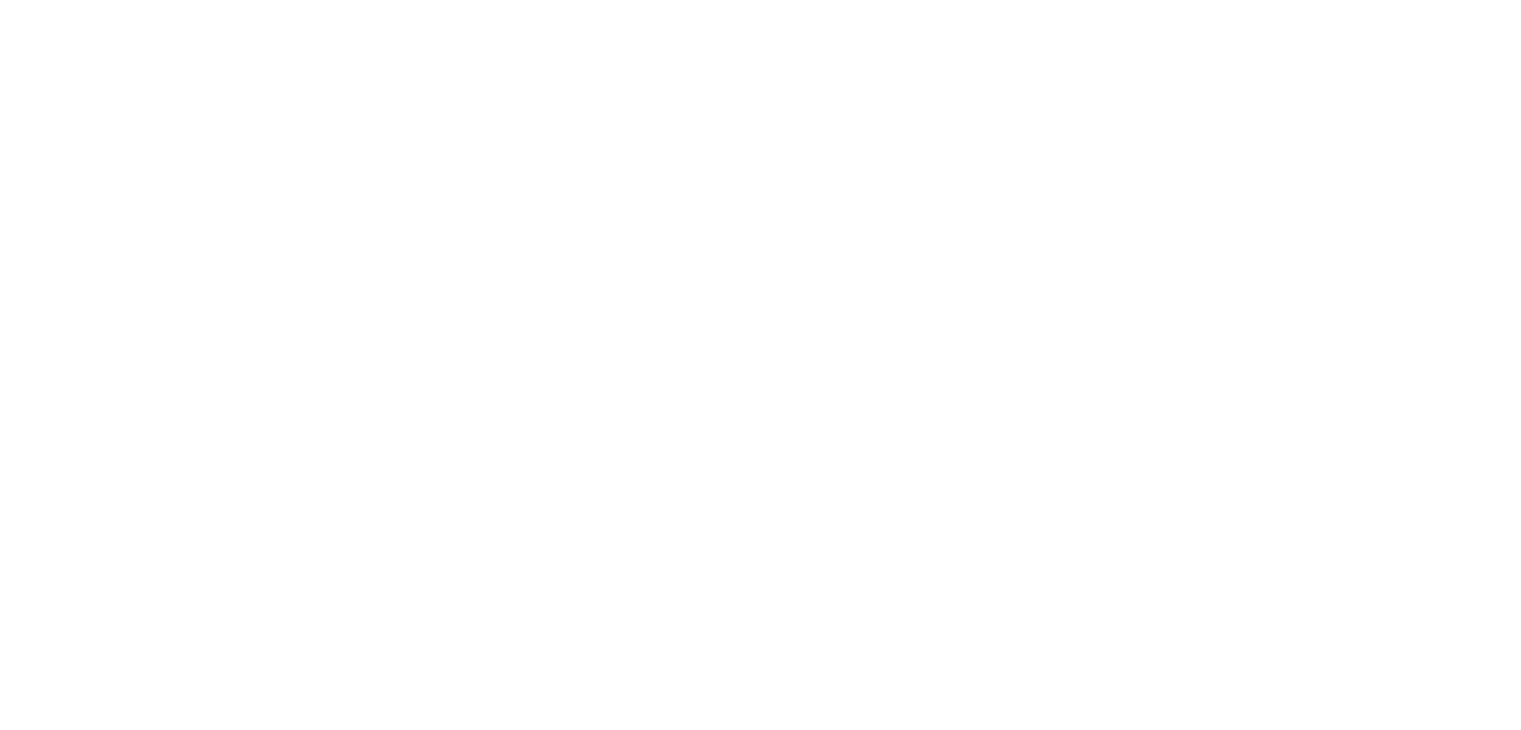 scroll, scrollTop: 0, scrollLeft: 0, axis: both 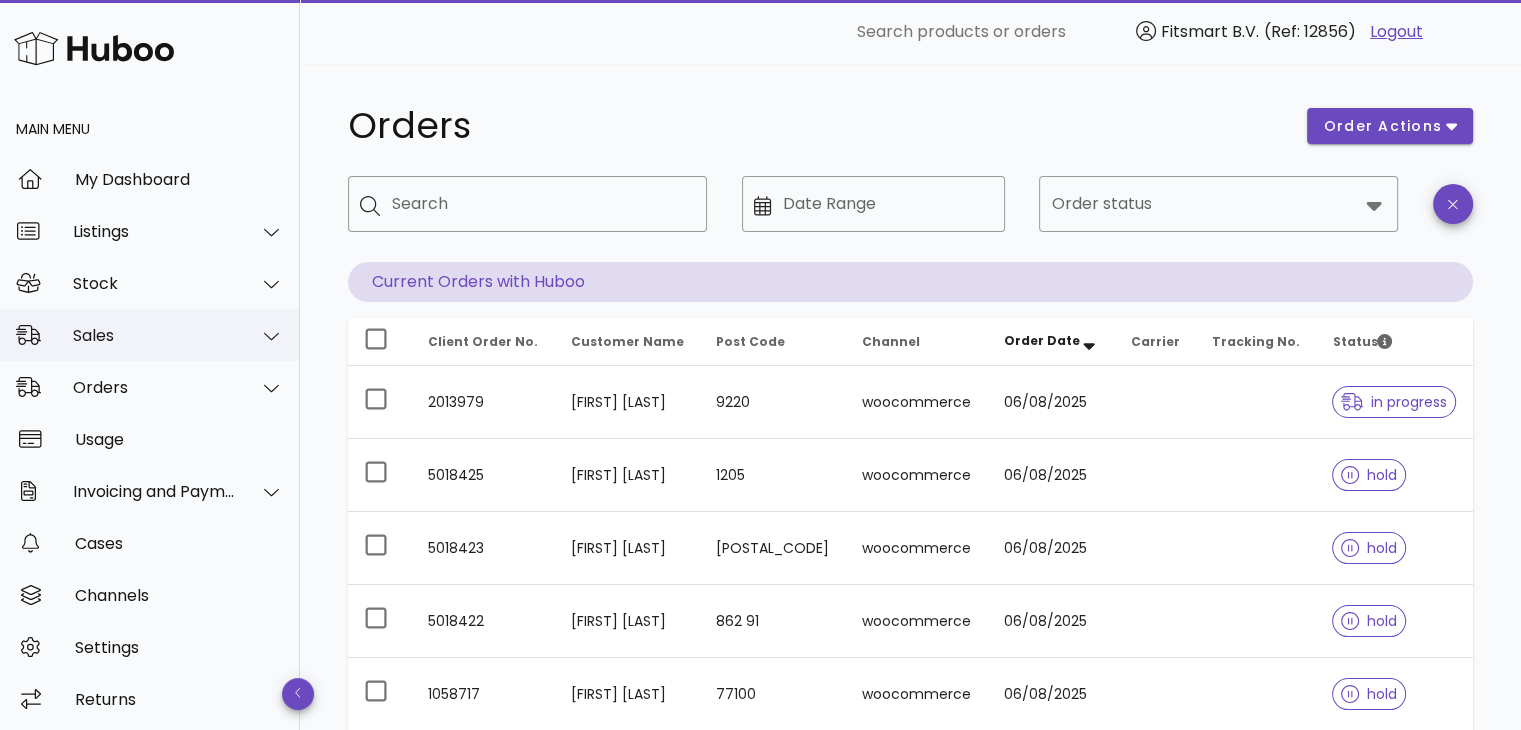 click on "Sales" at bounding box center (154, 335) 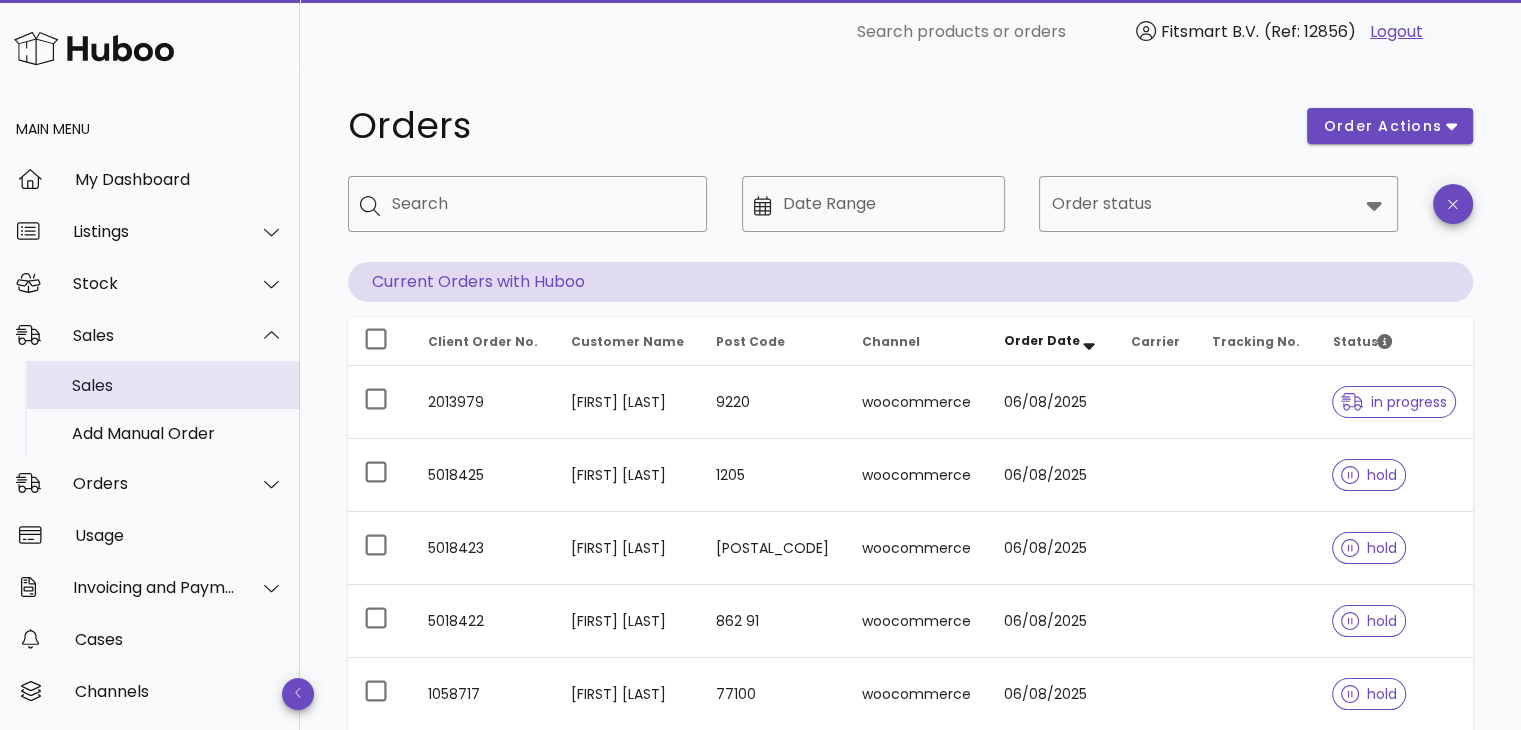 click on "Sales" at bounding box center (178, 385) 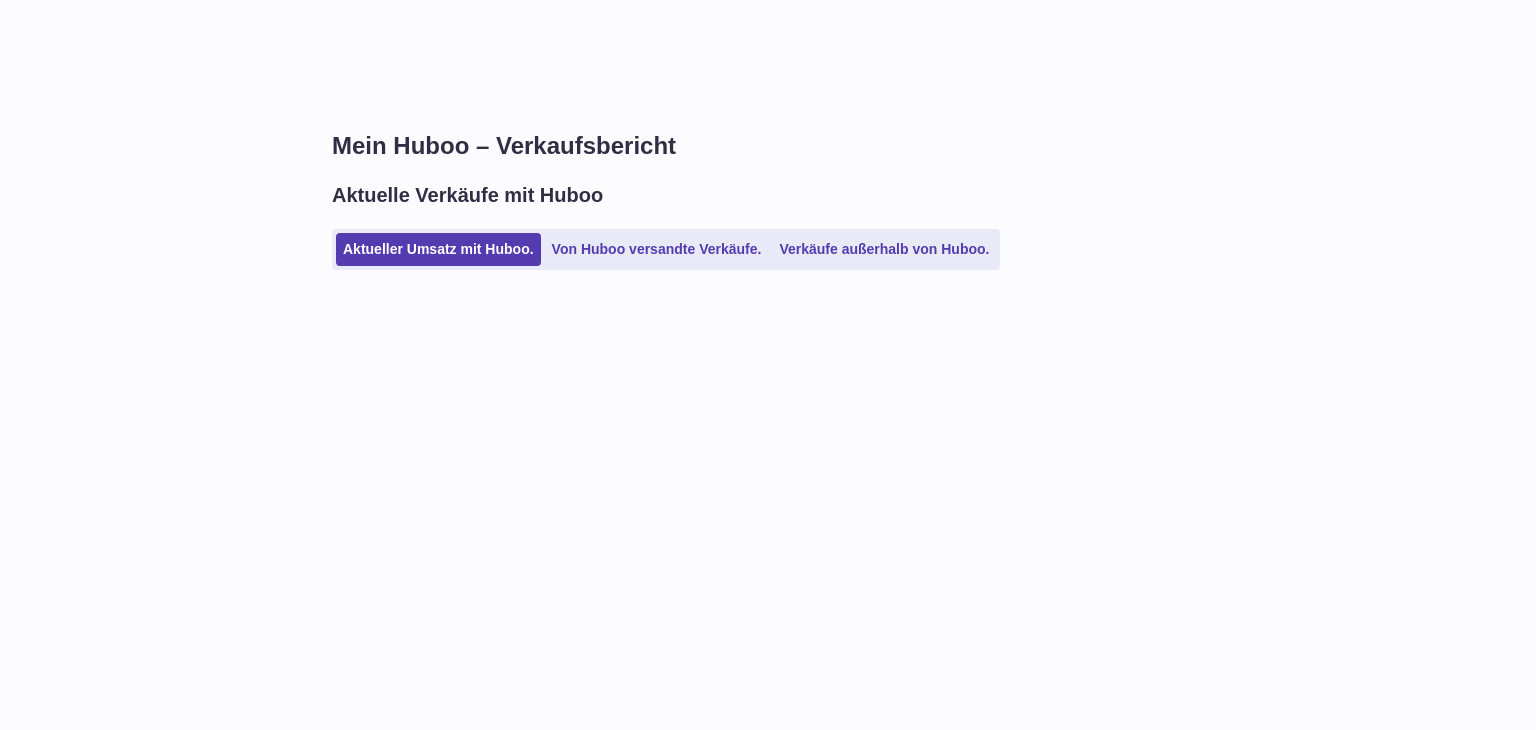 scroll, scrollTop: 0, scrollLeft: 0, axis: both 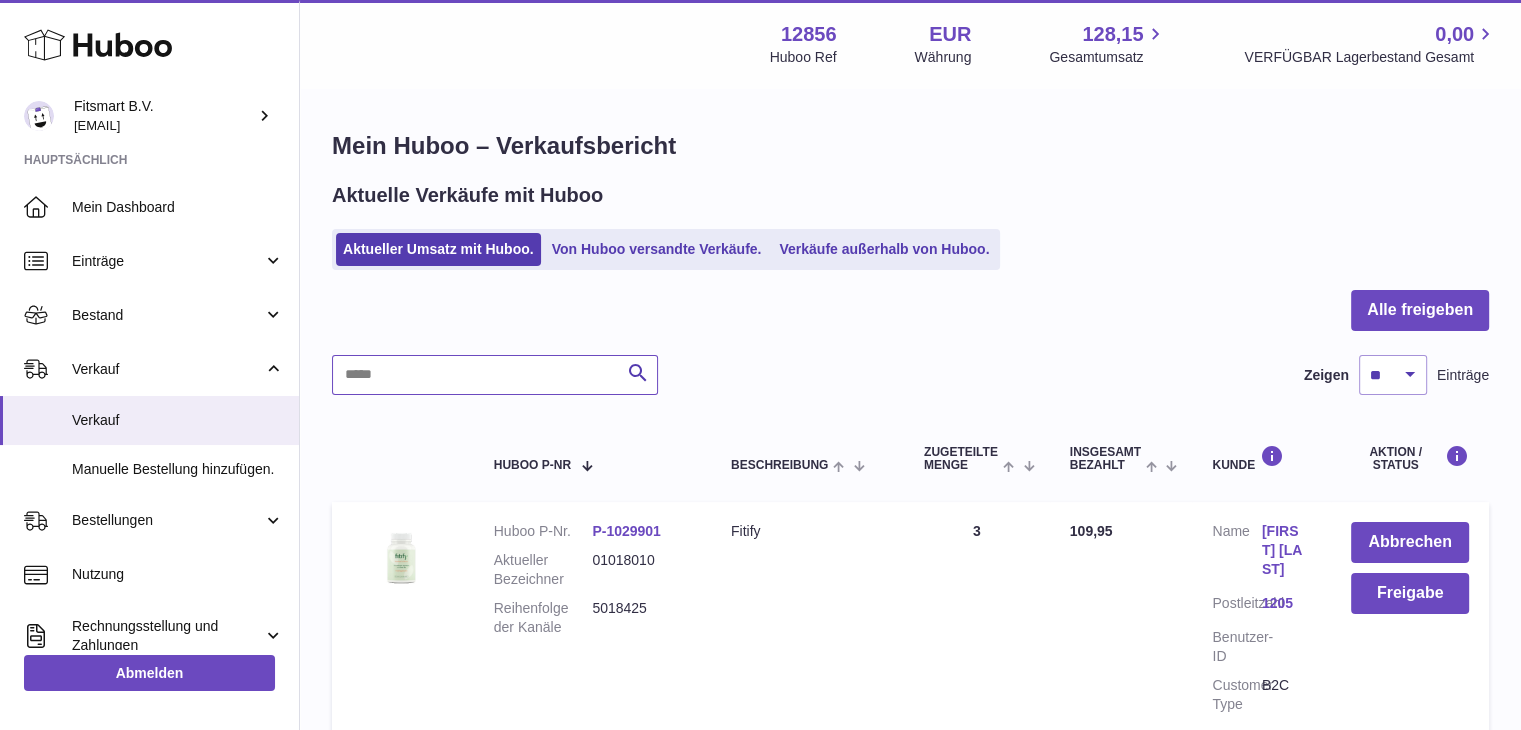 click at bounding box center [495, 375] 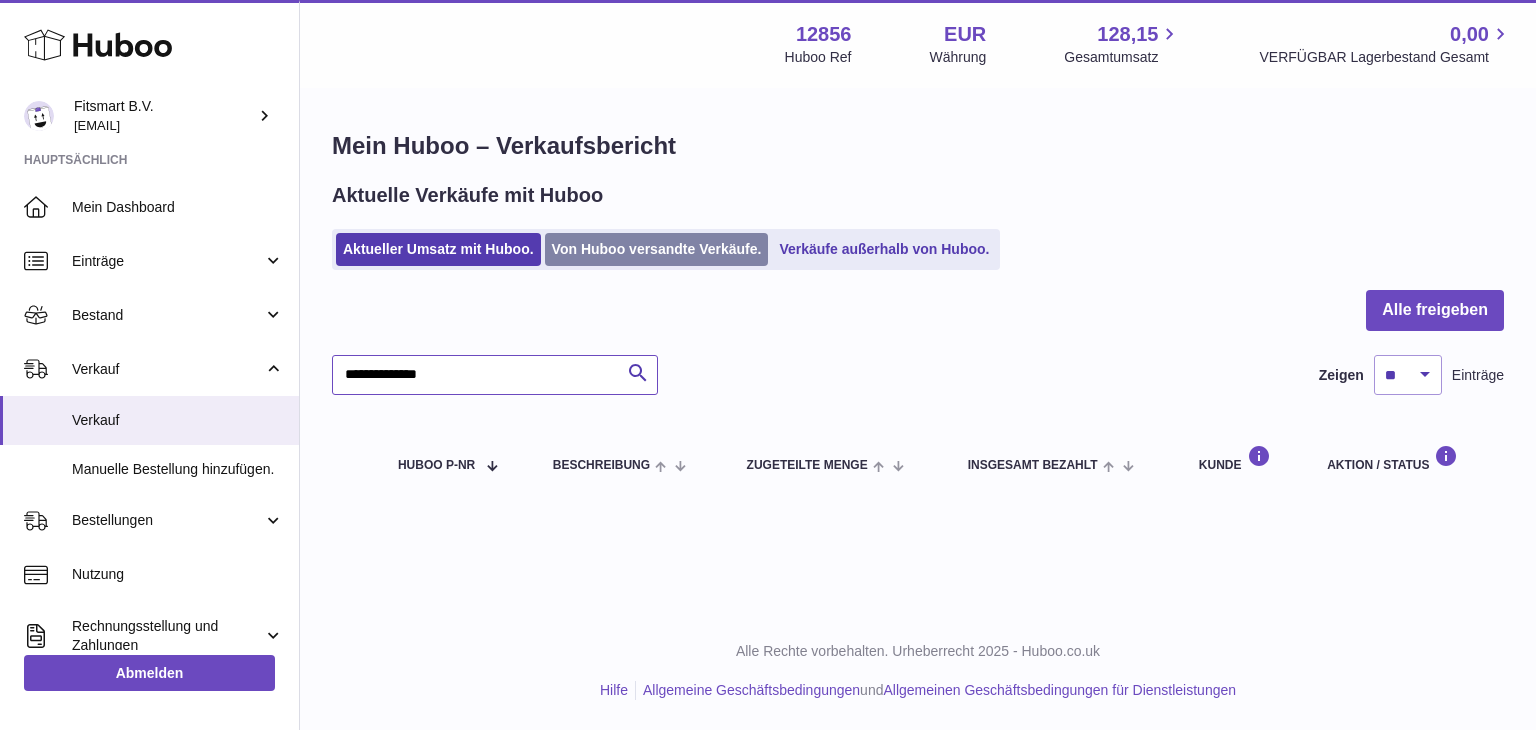 type on "**********" 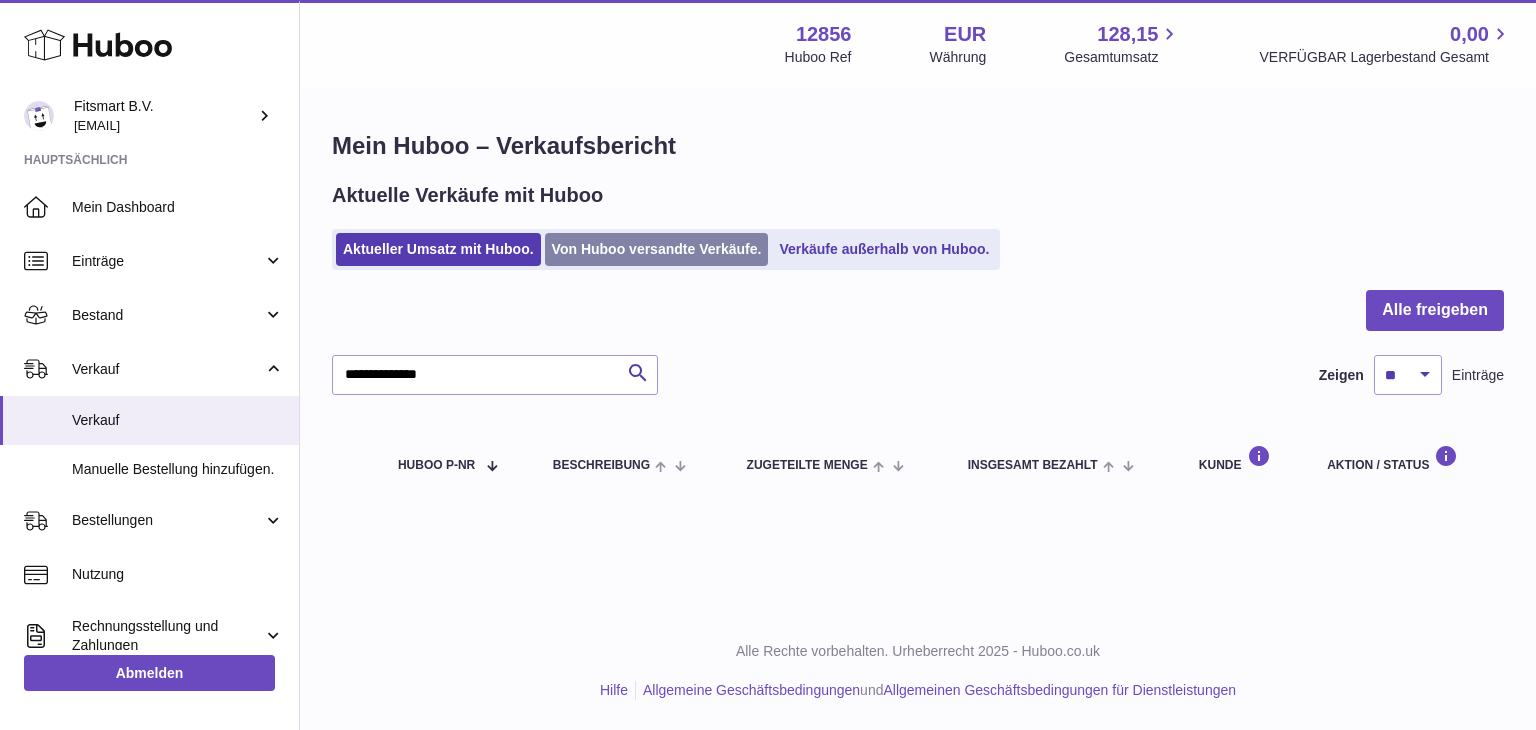 click on "Von Huboo versandte Verkäufe." at bounding box center [657, 249] 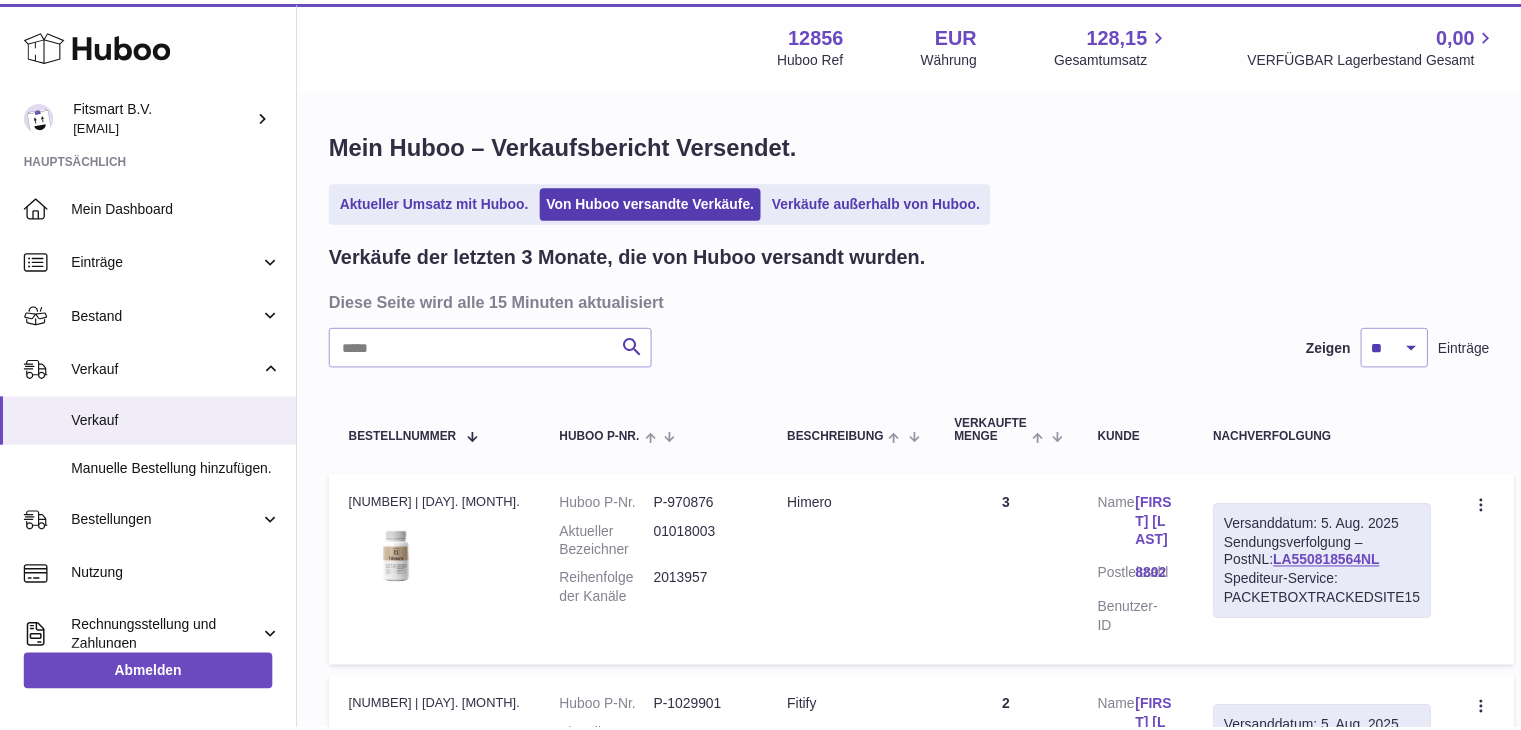 scroll, scrollTop: 0, scrollLeft: 0, axis: both 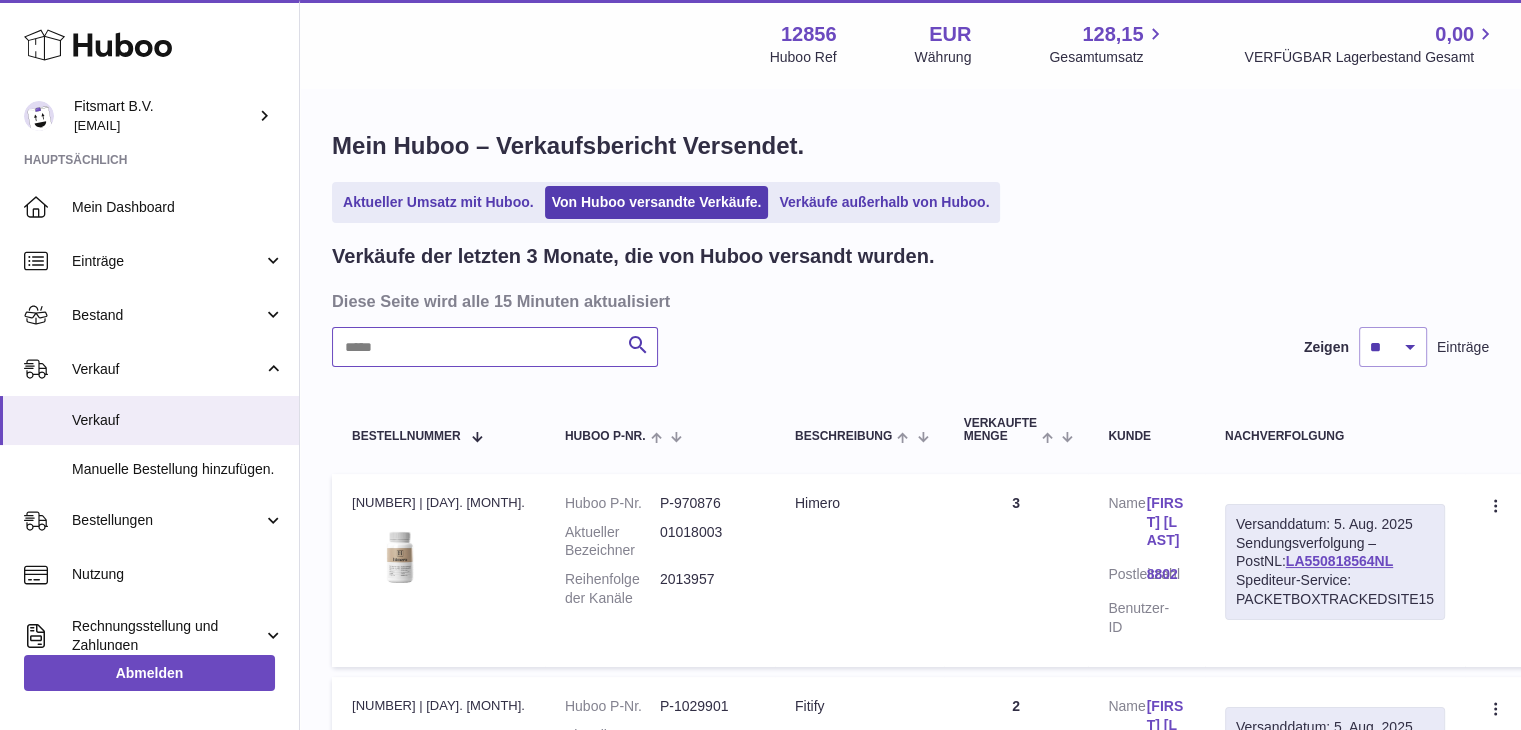 drag, startPoint x: 473, startPoint y: 351, endPoint x: 478, endPoint y: 363, distance: 13 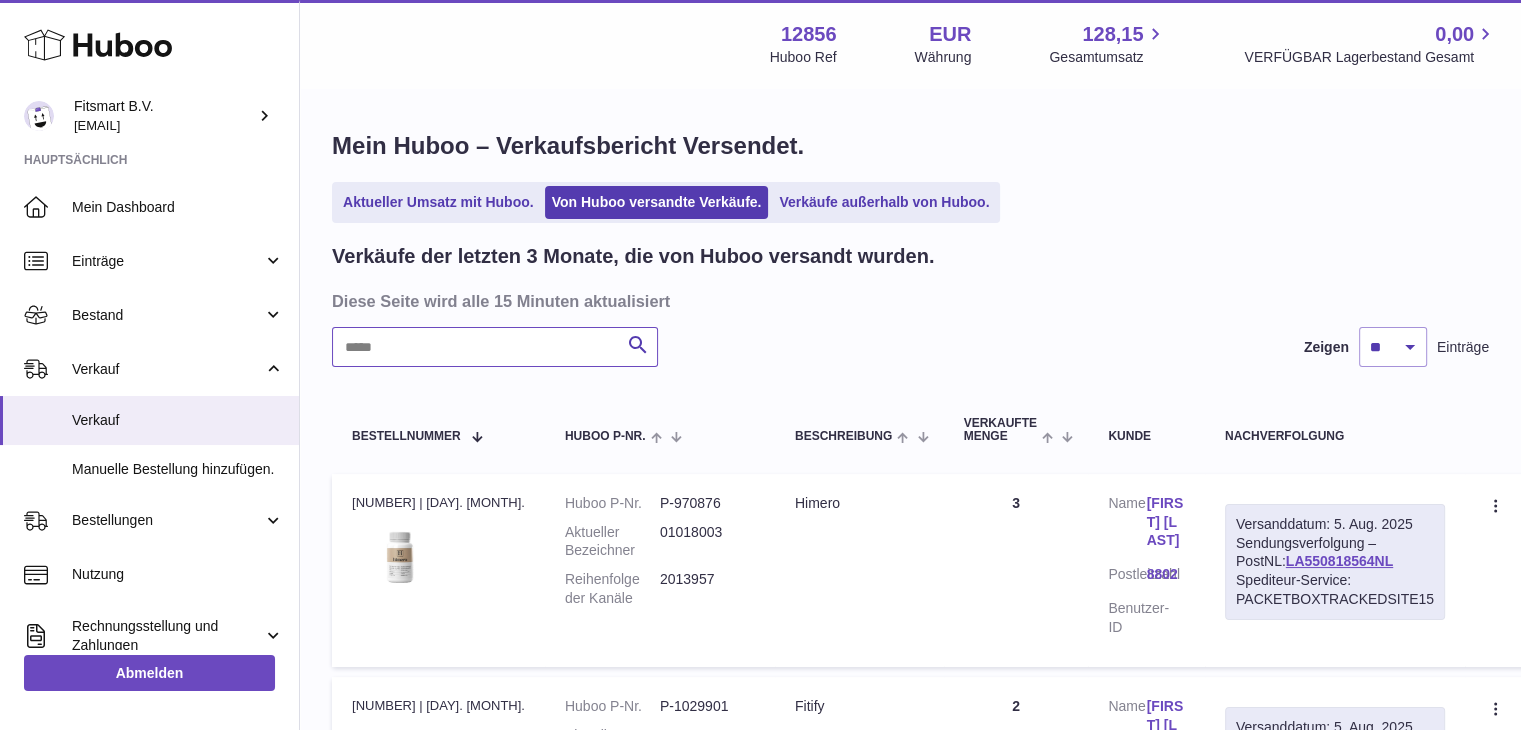 click at bounding box center (495, 347) 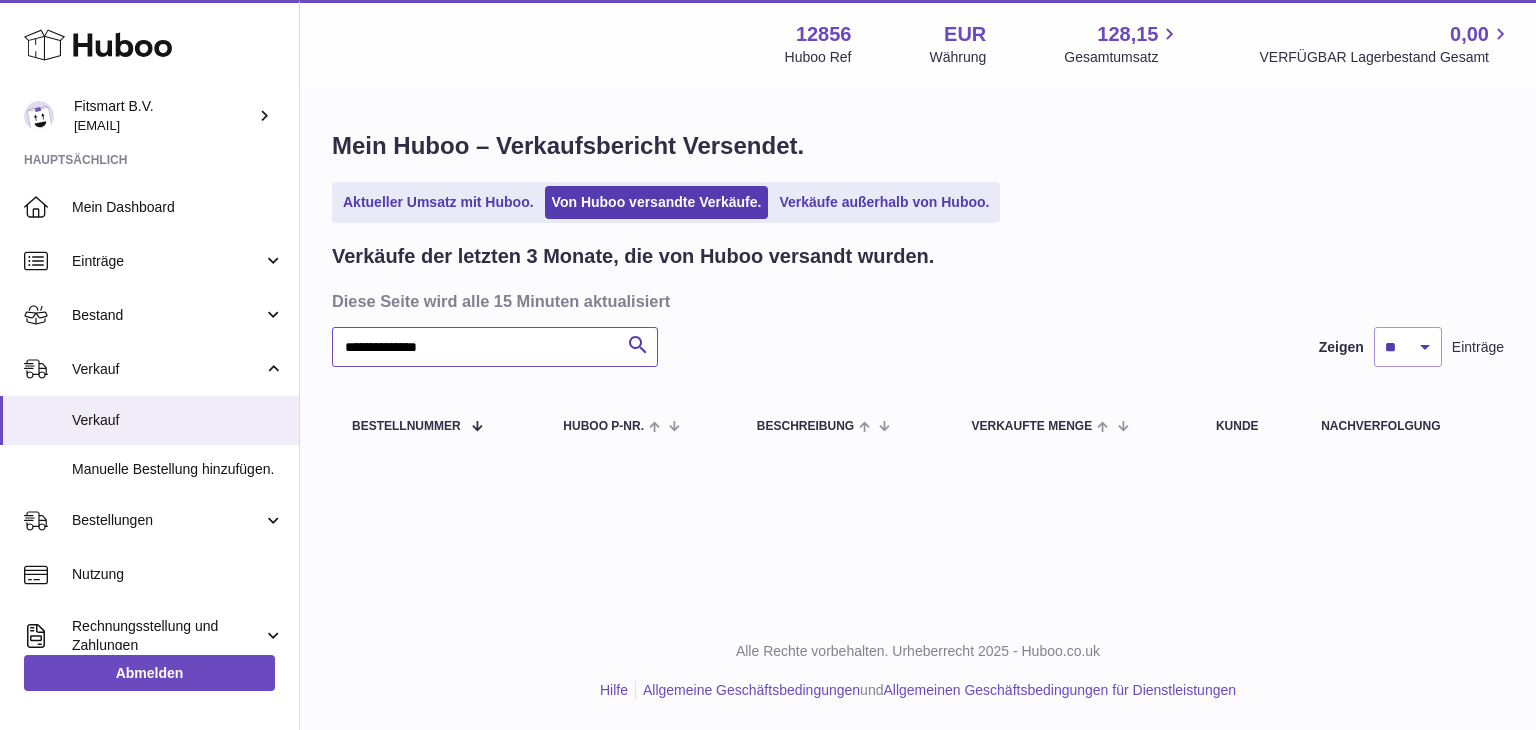 type on "**********" 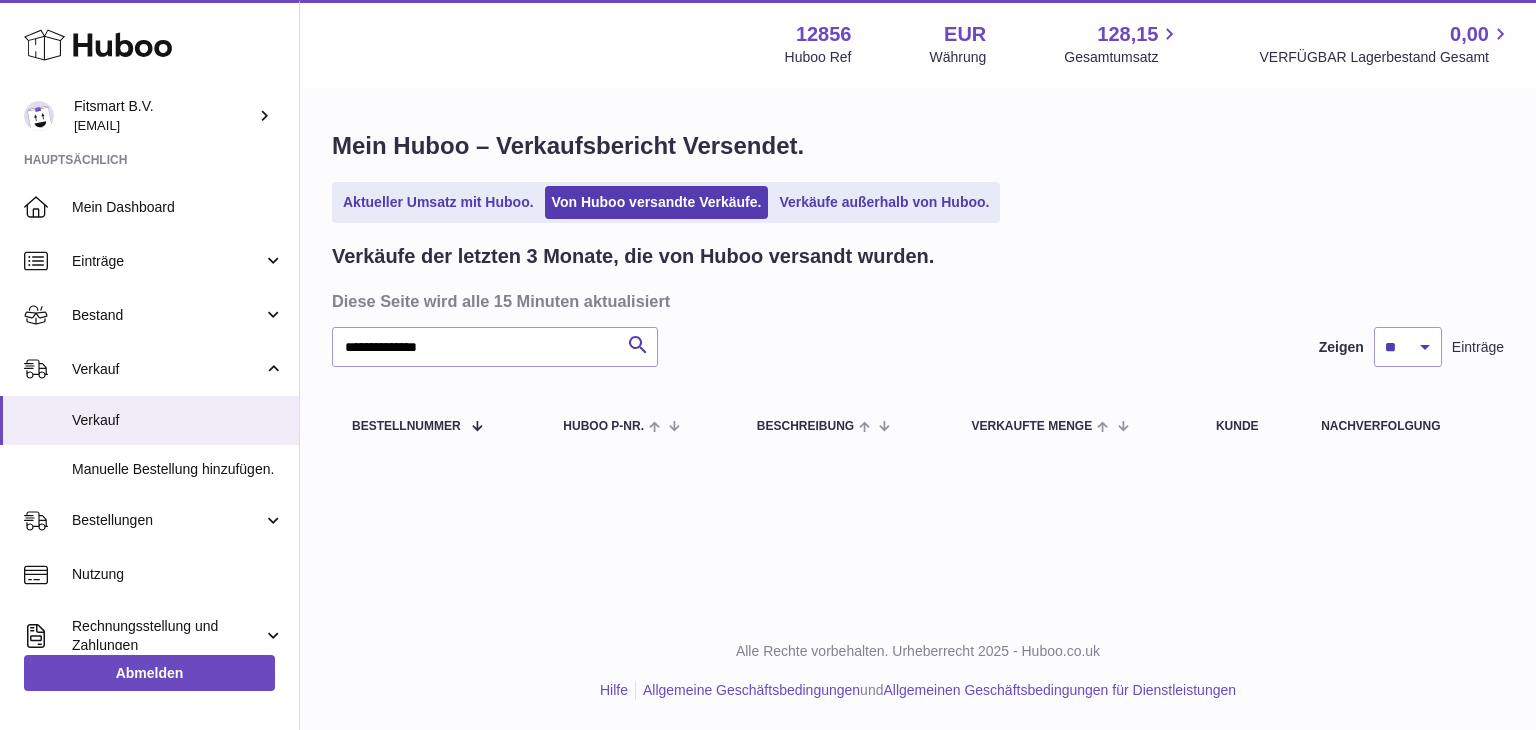 scroll, scrollTop: 0, scrollLeft: 0, axis: both 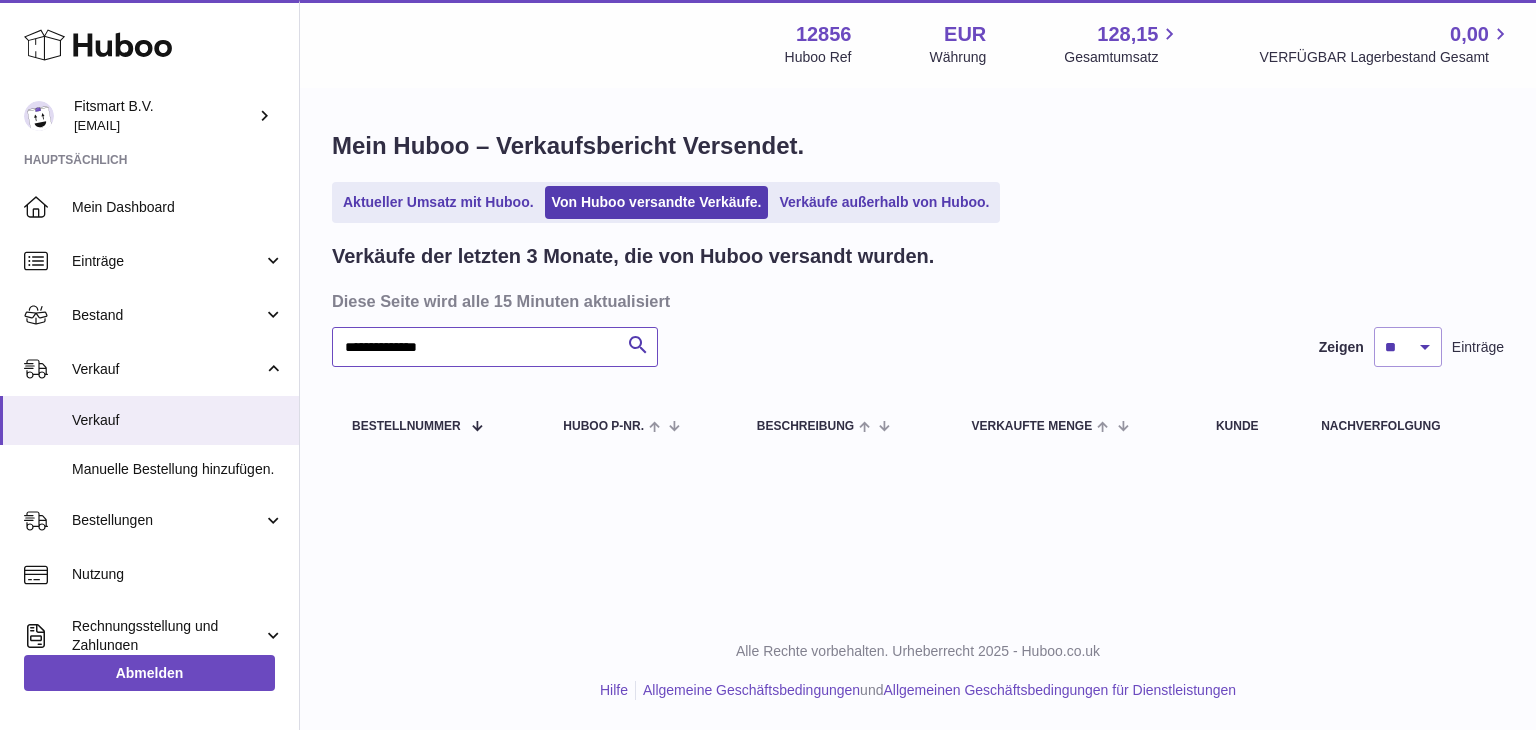 click on "**********" at bounding box center [495, 347] 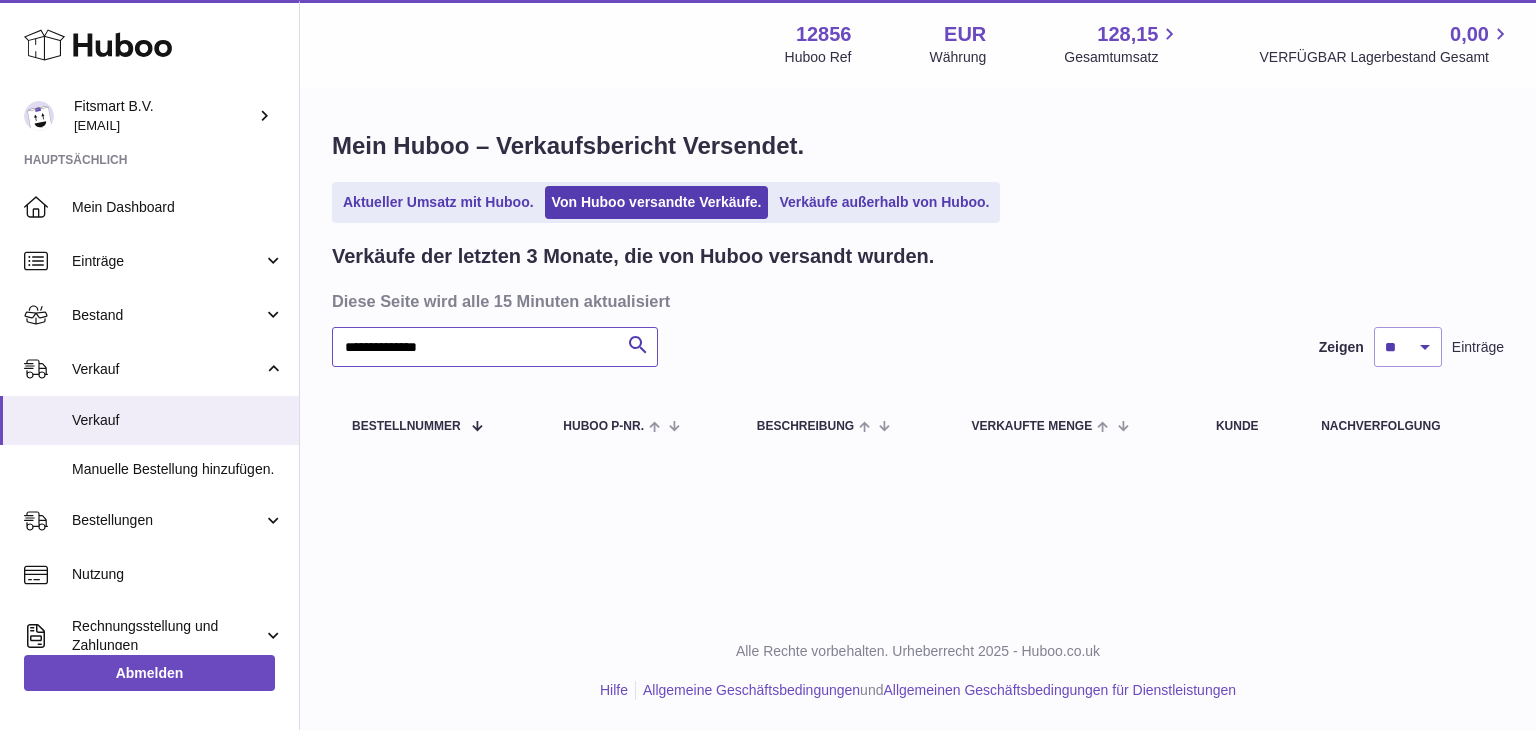 type on "**********" 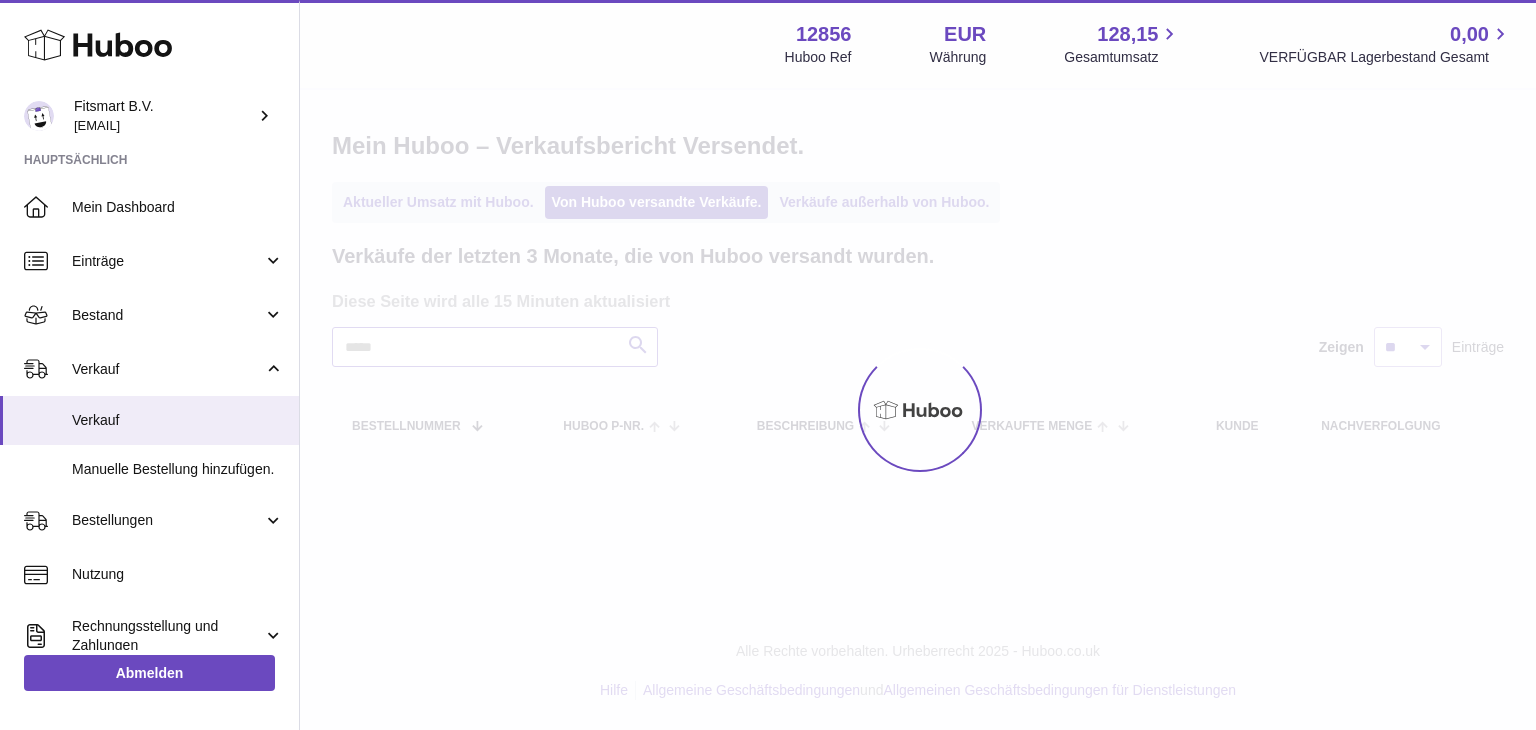 type 